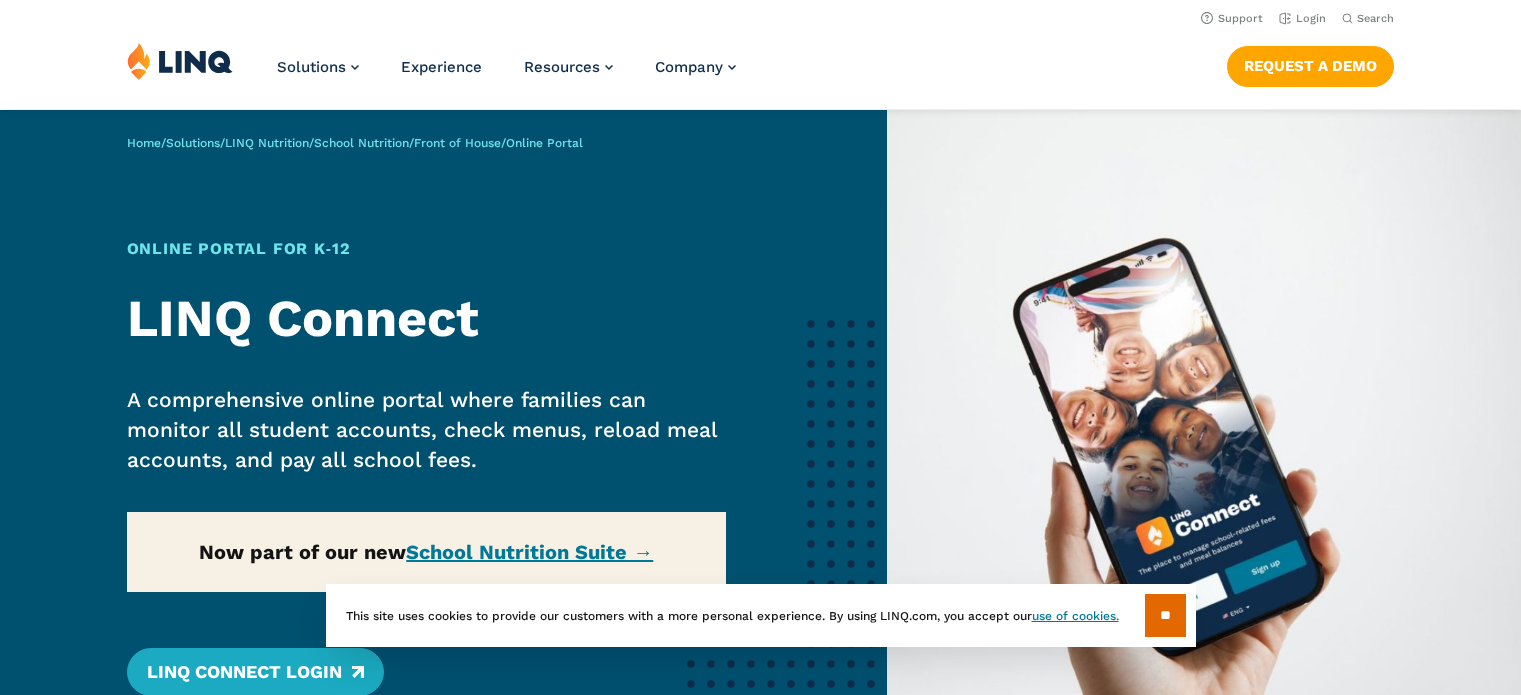 scroll, scrollTop: 0, scrollLeft: 0, axis: both 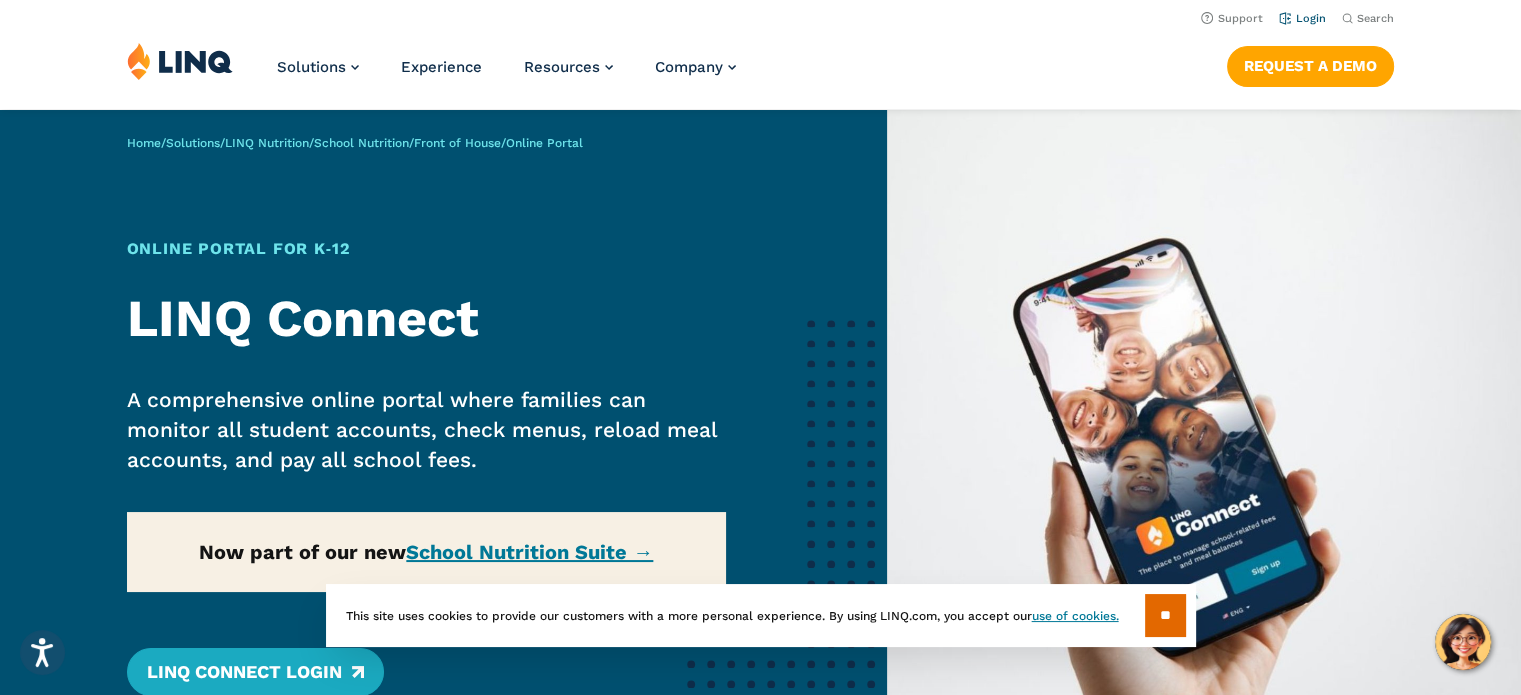 click on "Login" at bounding box center (1302, 18) 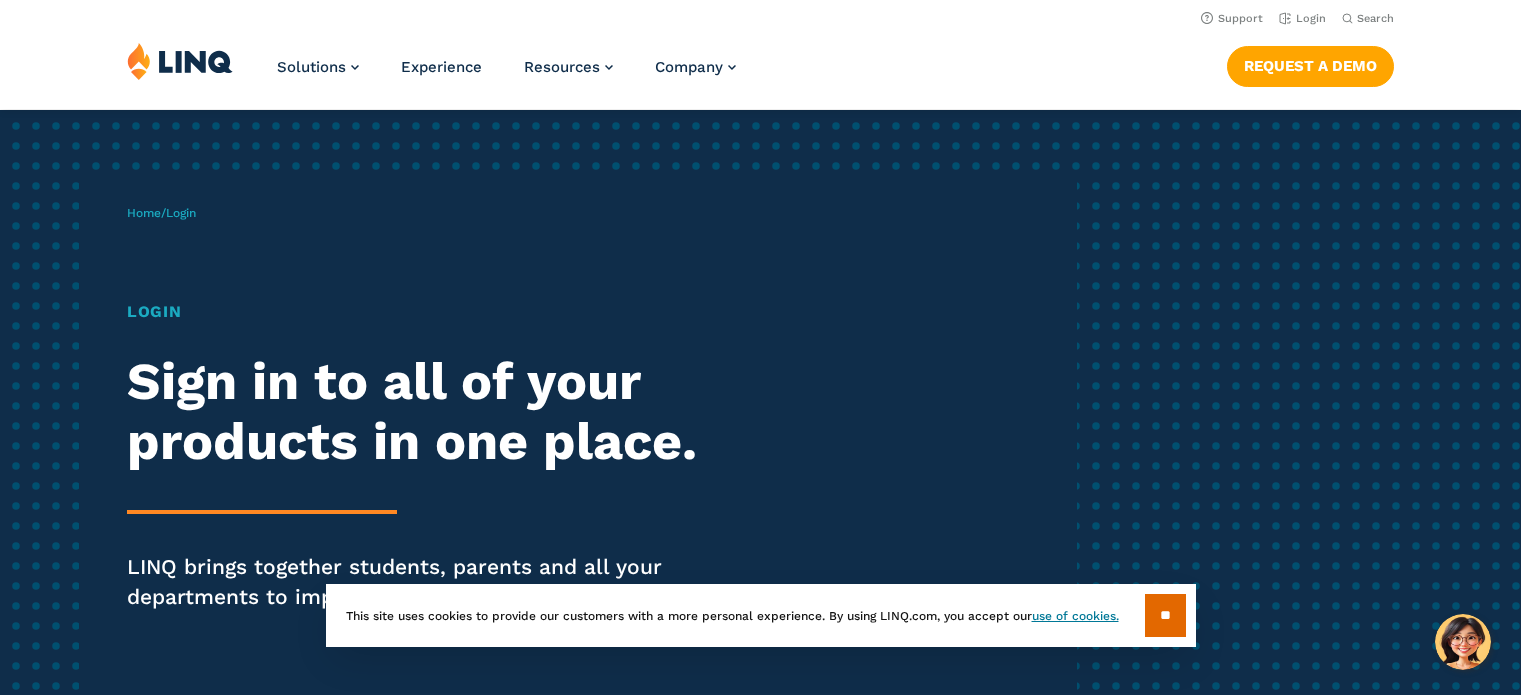 scroll, scrollTop: 0, scrollLeft: 0, axis: both 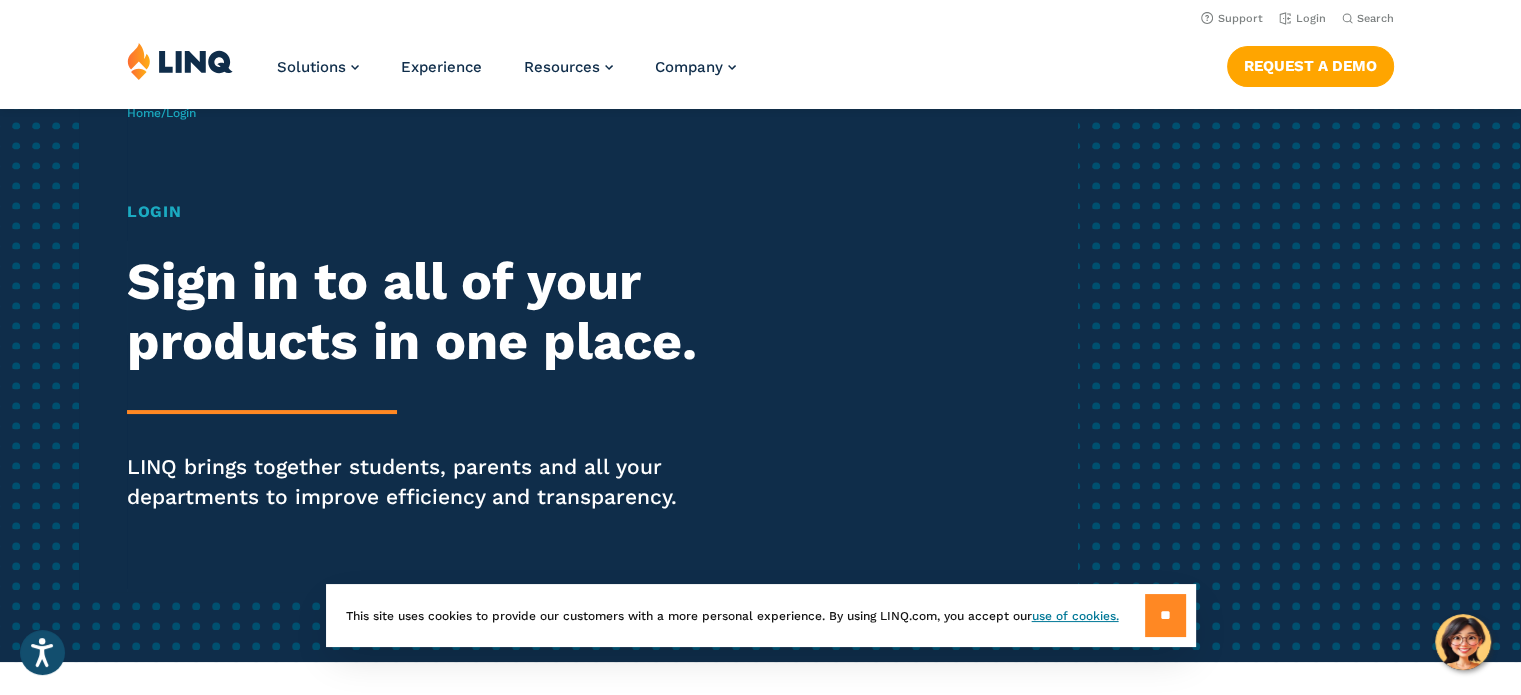 click on "**" at bounding box center [1165, 615] 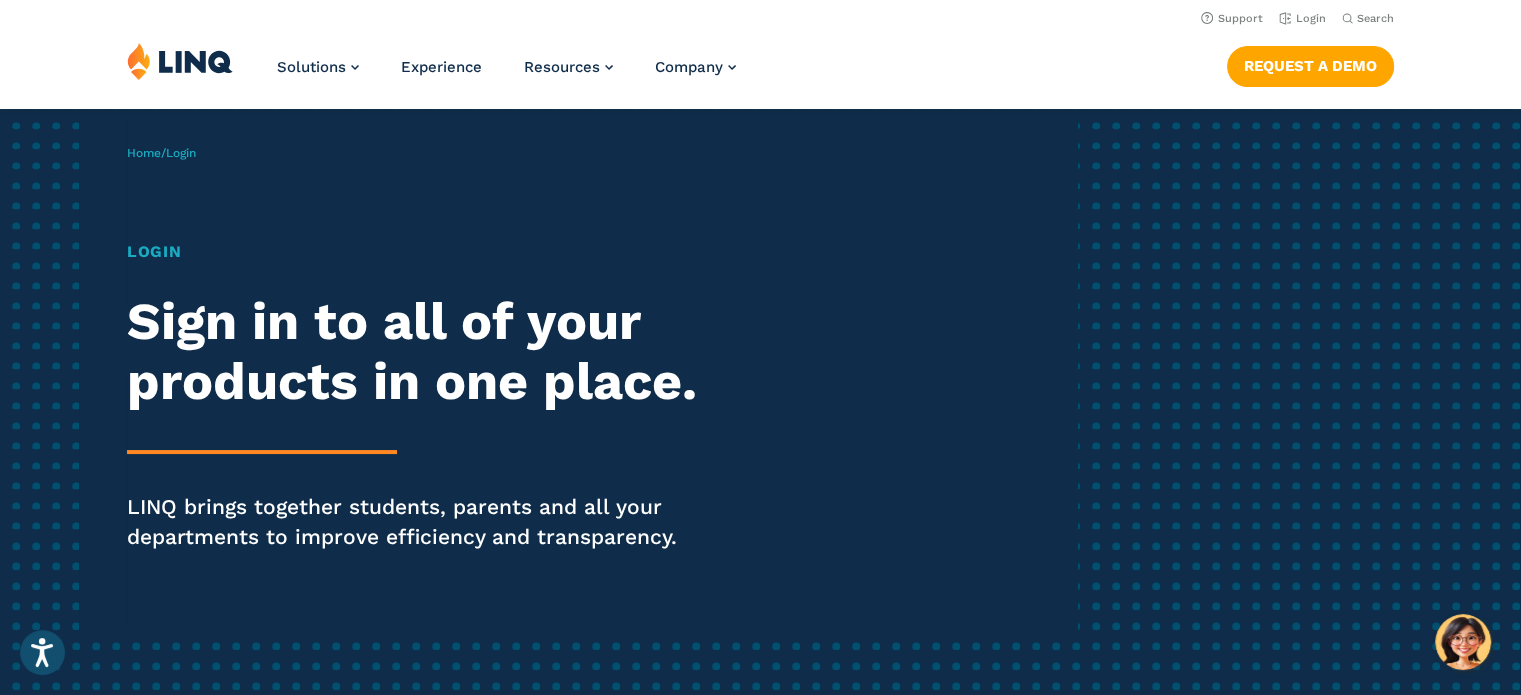 scroll, scrollTop: 0, scrollLeft: 0, axis: both 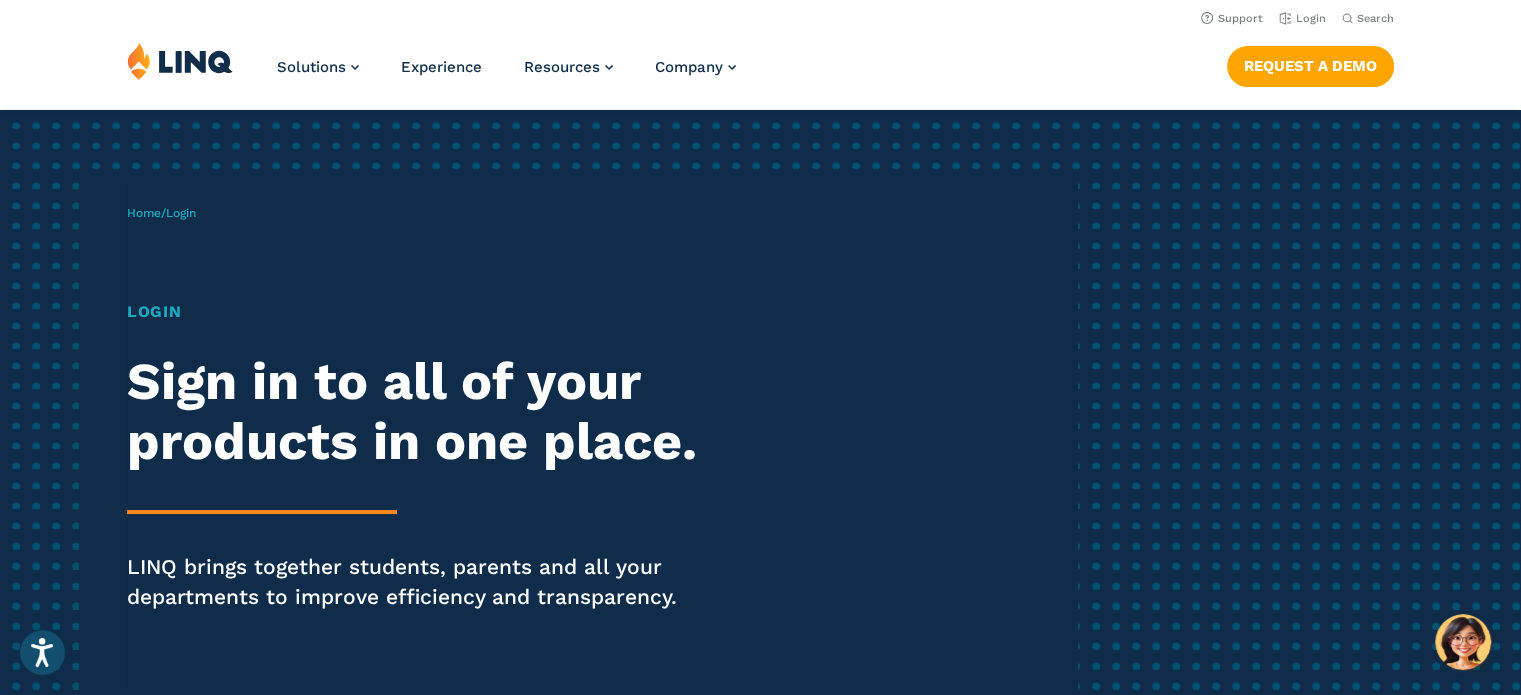 click on "Login" at bounding box center (420, 312) 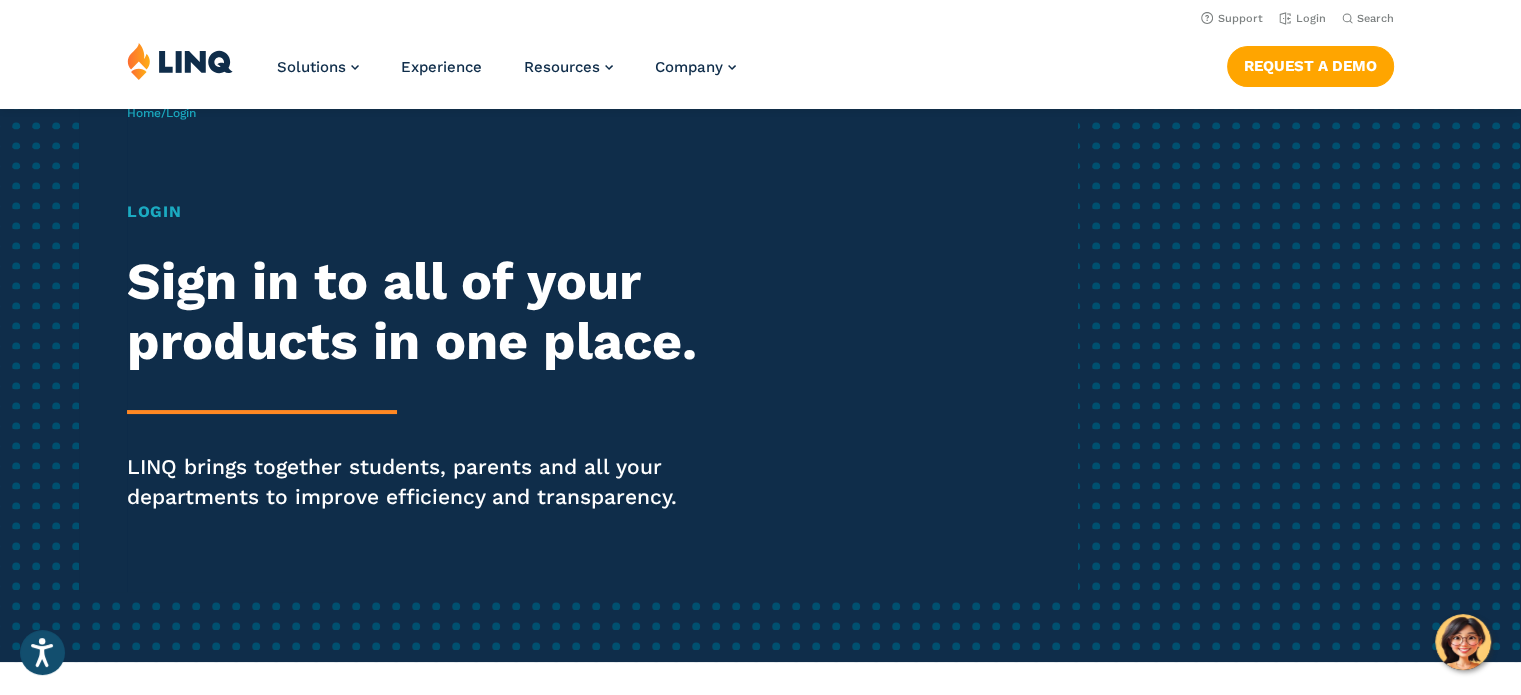 click on "LINQ brings together students, parents and all your departments to improve efficiency and transparency." at bounding box center (420, 482) 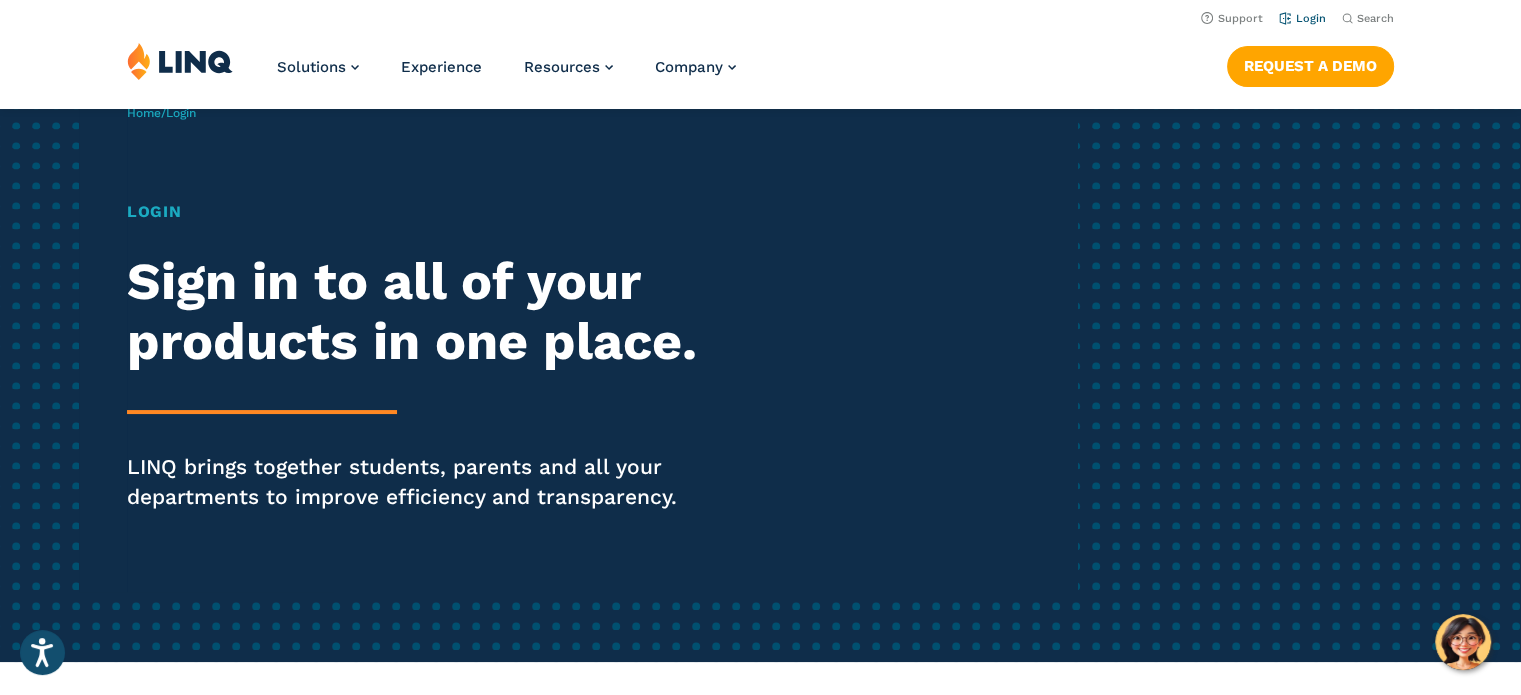 click on "Login" at bounding box center (1302, 18) 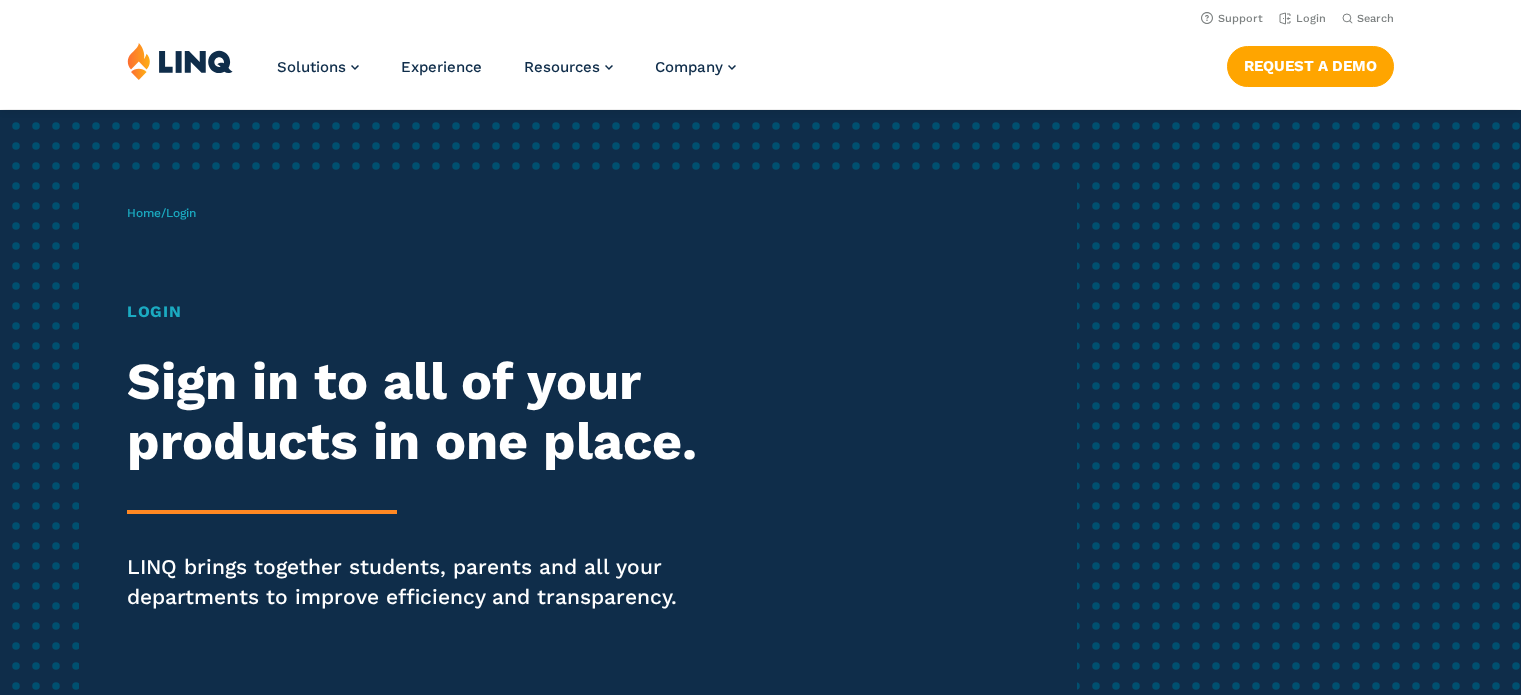scroll, scrollTop: 0, scrollLeft: 0, axis: both 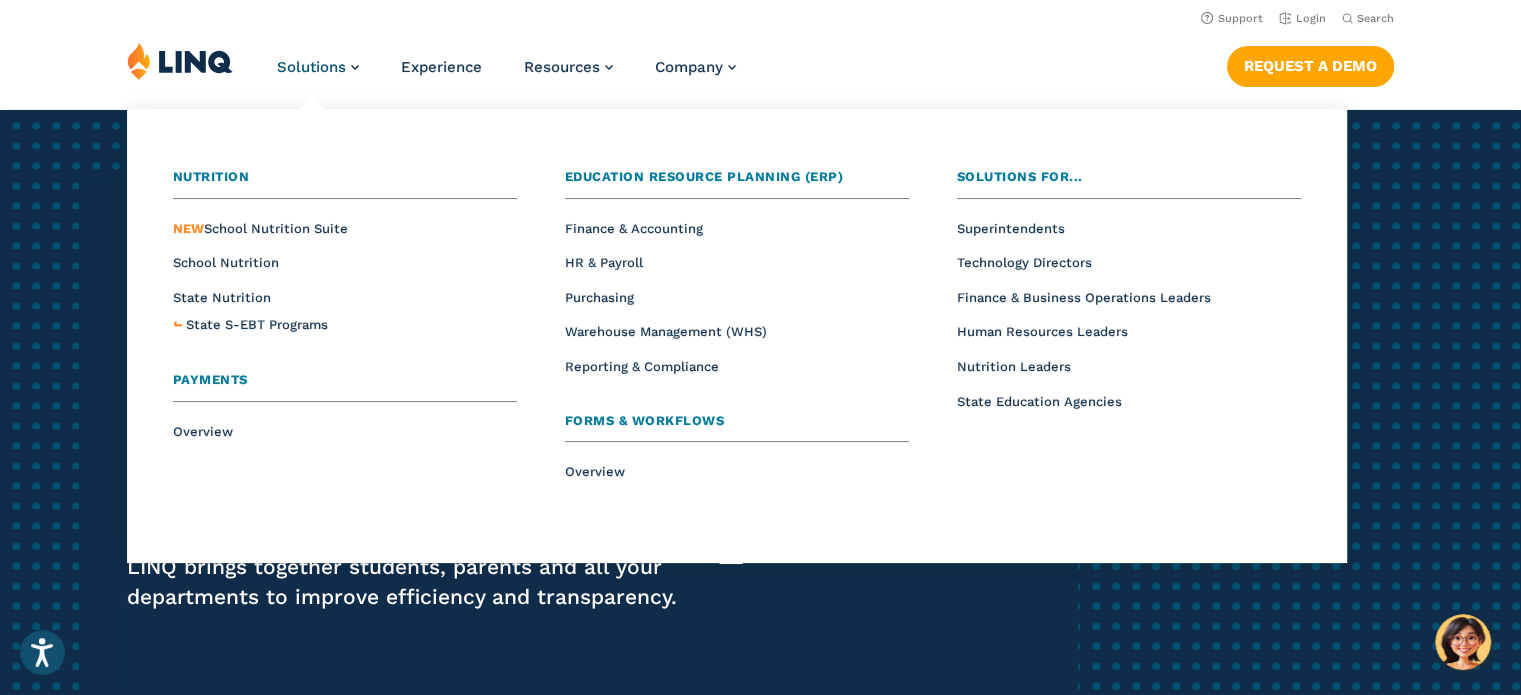 click on "Nutrition" at bounding box center (211, 176) 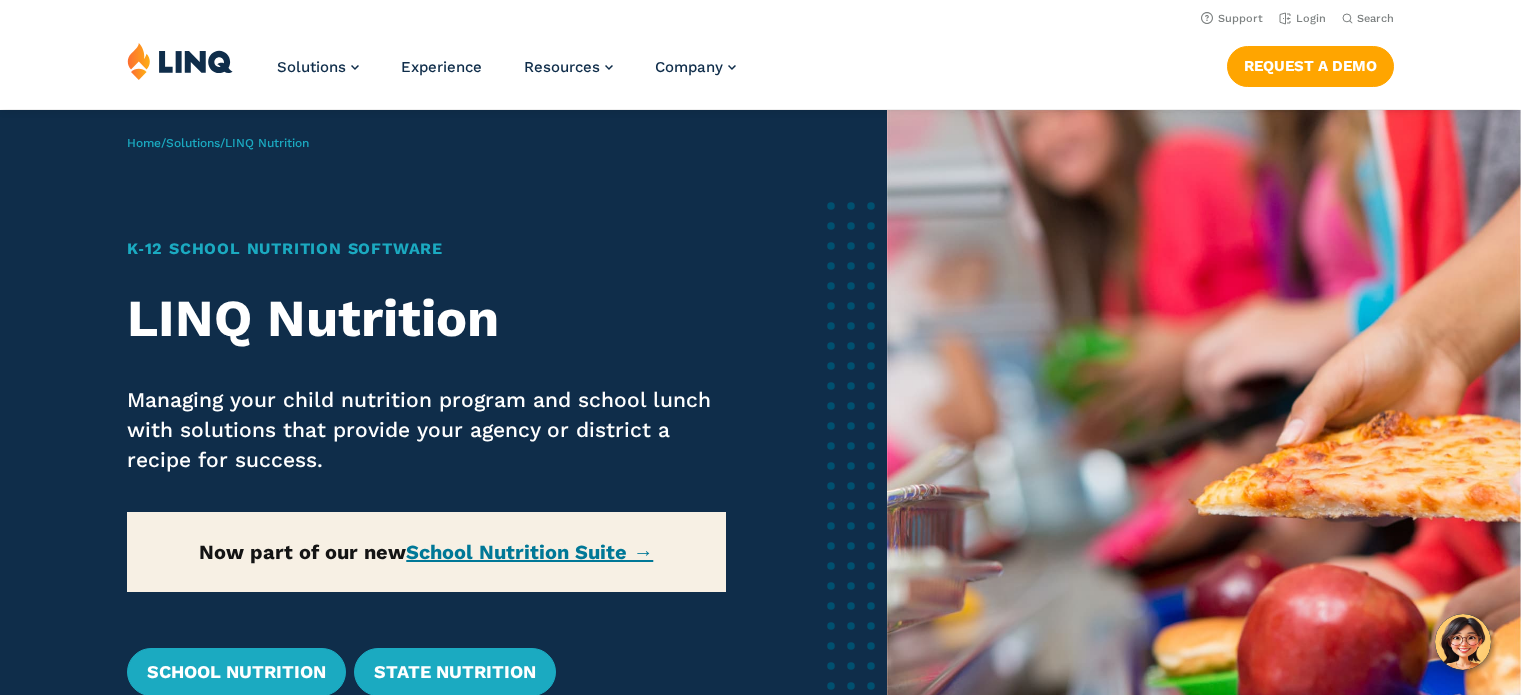 scroll, scrollTop: 0, scrollLeft: 0, axis: both 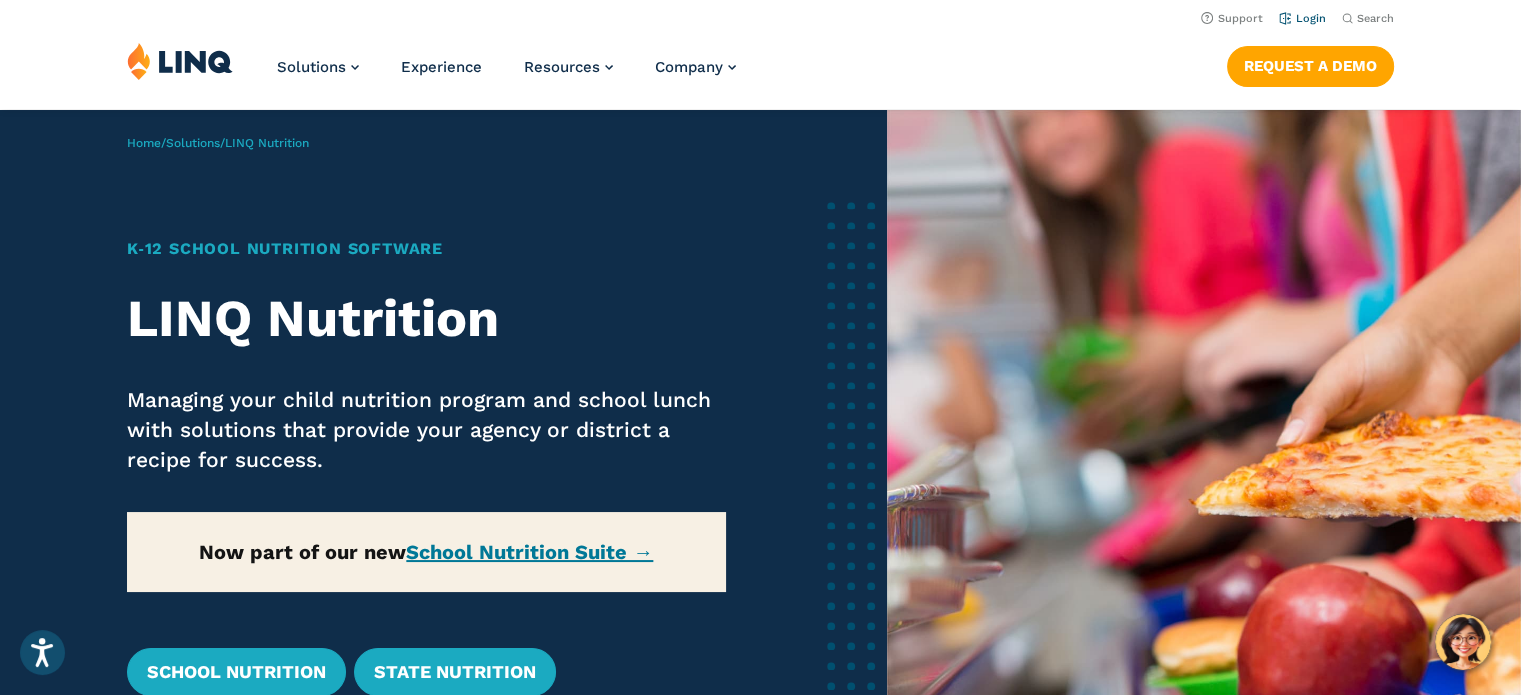 click on "Login" at bounding box center [1302, 18] 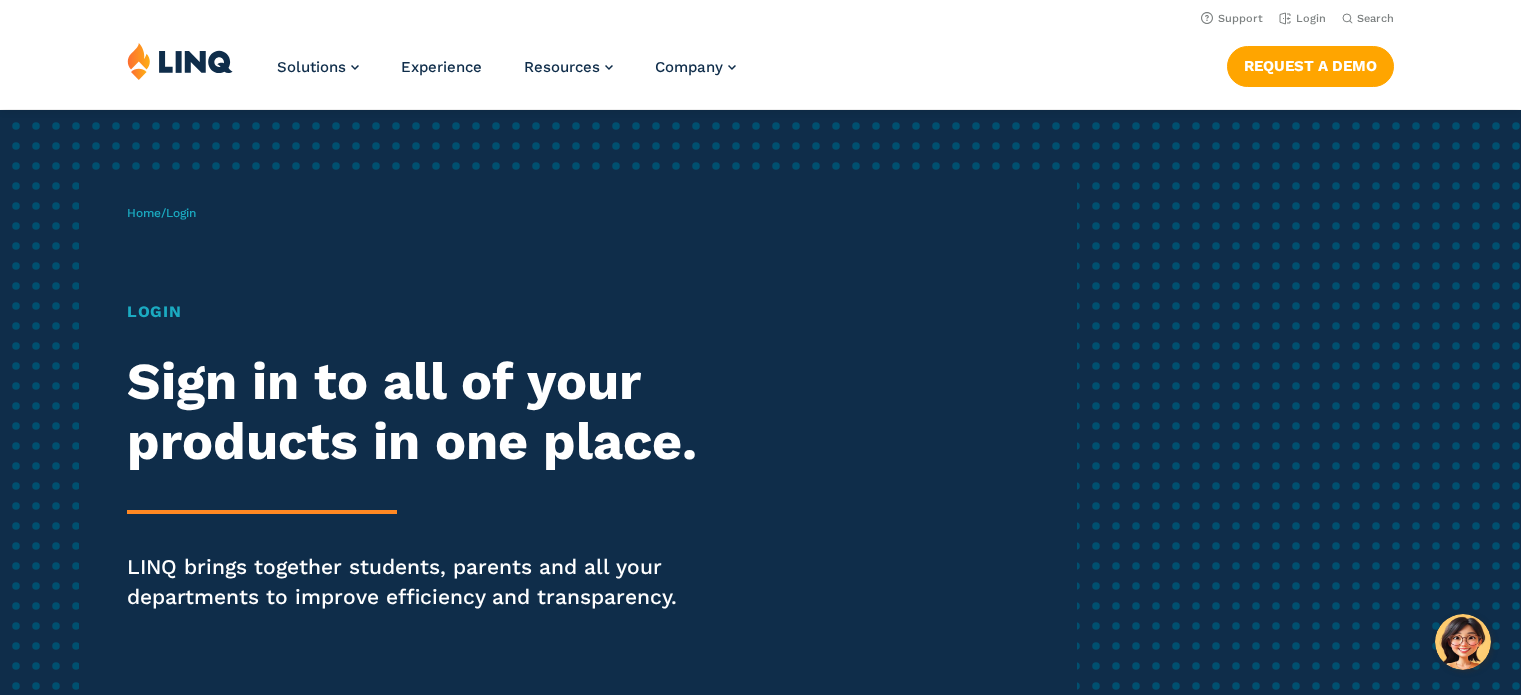 scroll, scrollTop: 0, scrollLeft: 0, axis: both 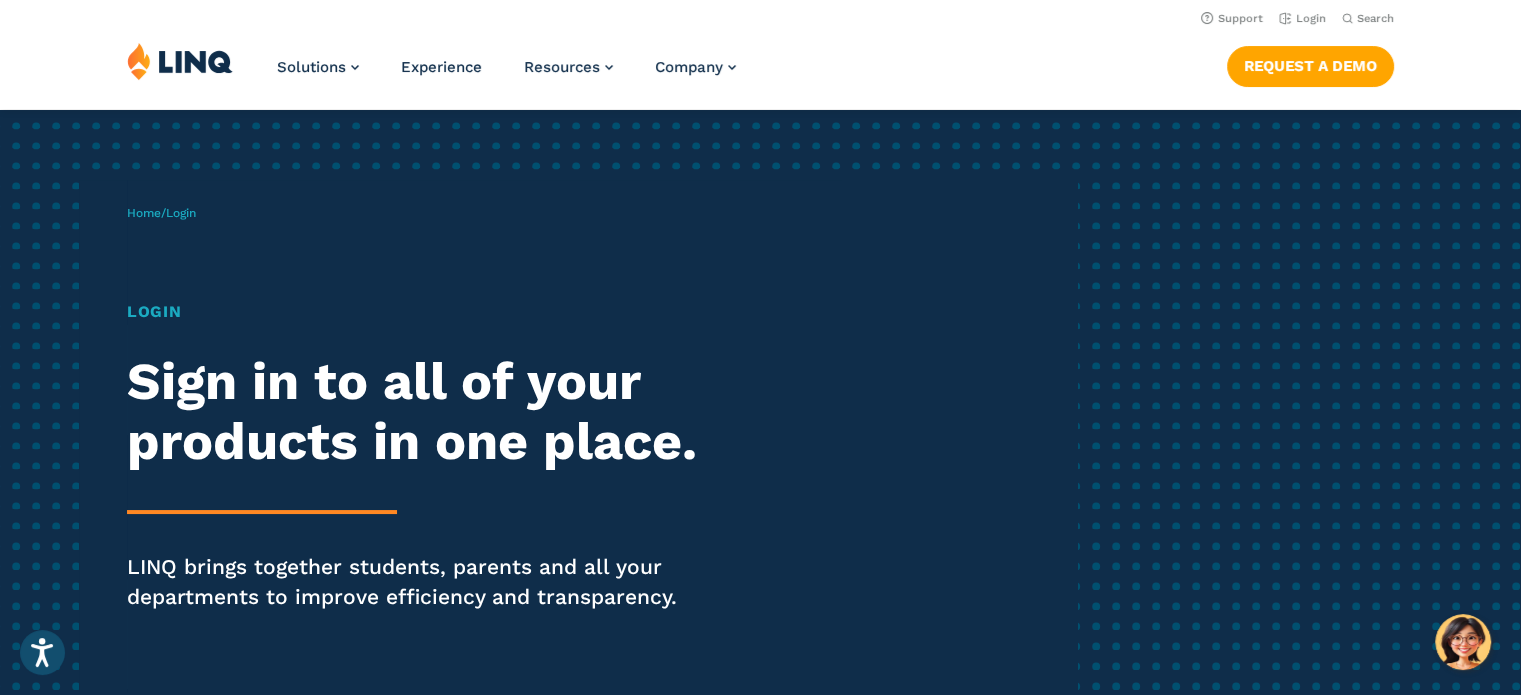 click on "Home  /  Login
Login
Sign in to all of your products in one place.
LINQ brings together students, parents and all your departments to improve efficiency and transparency." at bounding box center (602, 436) 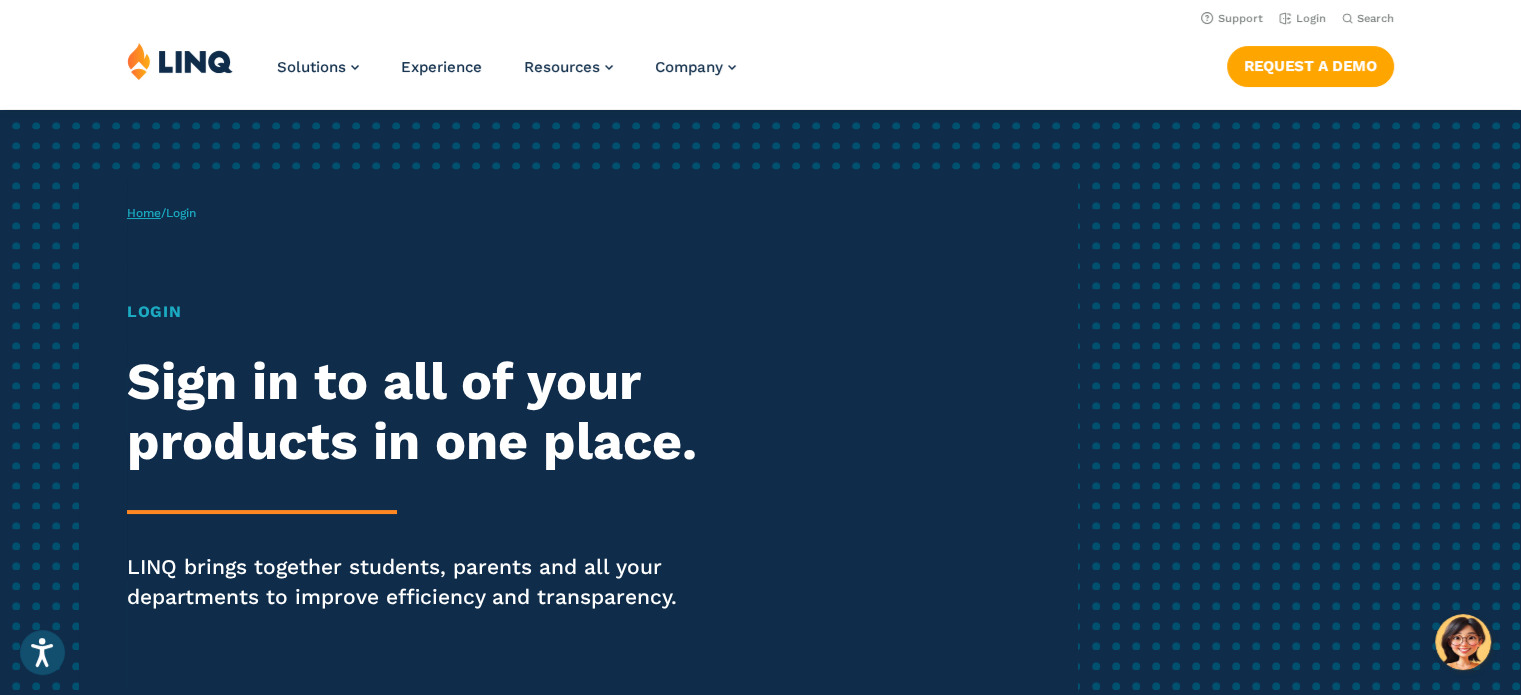 click on "Home" at bounding box center [144, 213] 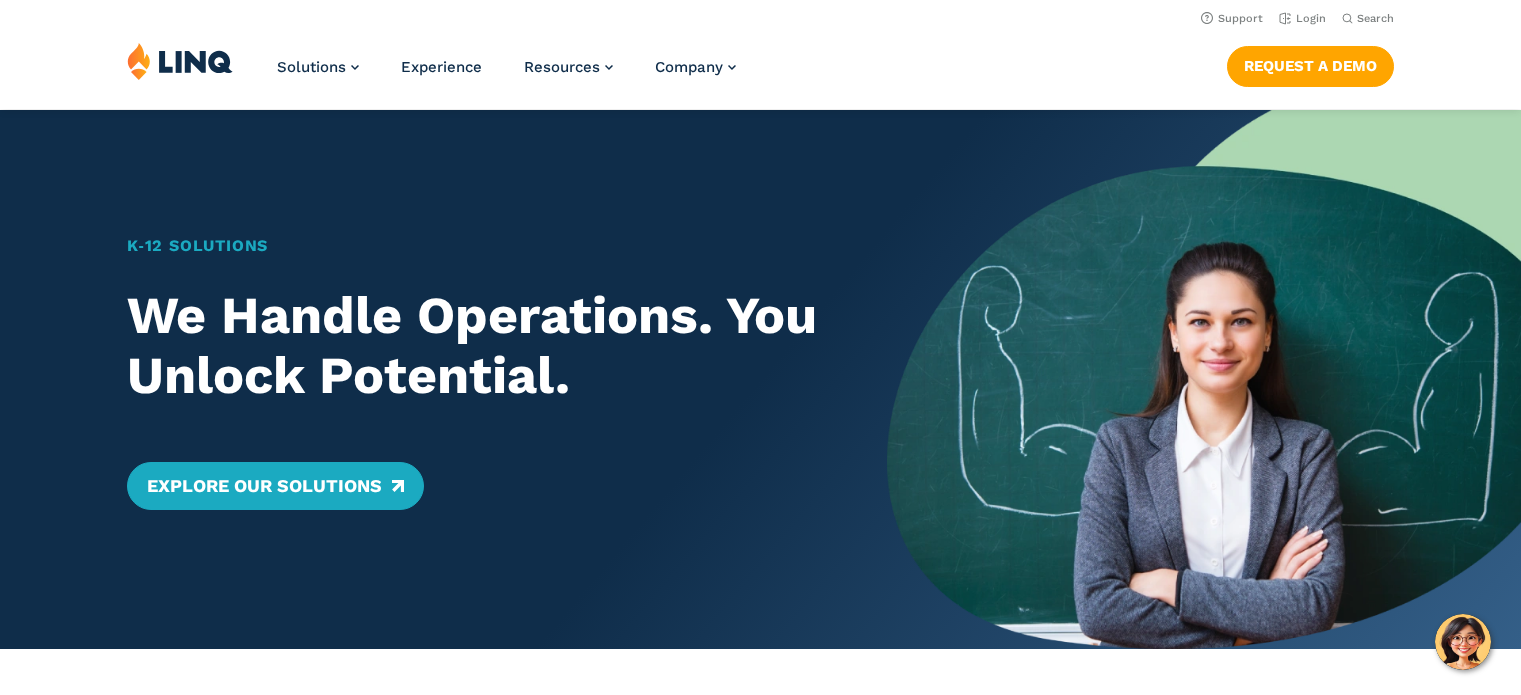 scroll, scrollTop: 0, scrollLeft: 0, axis: both 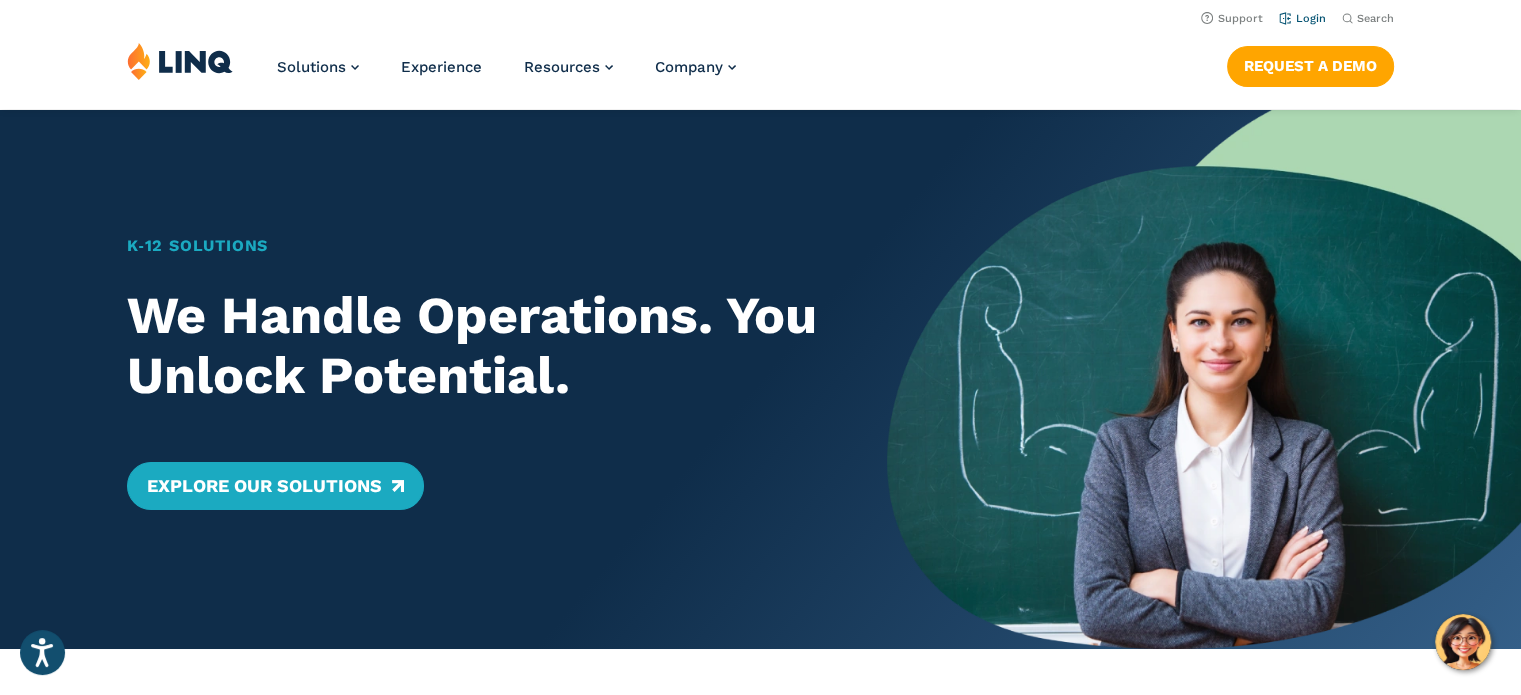 click on "Login" at bounding box center (1302, 17) 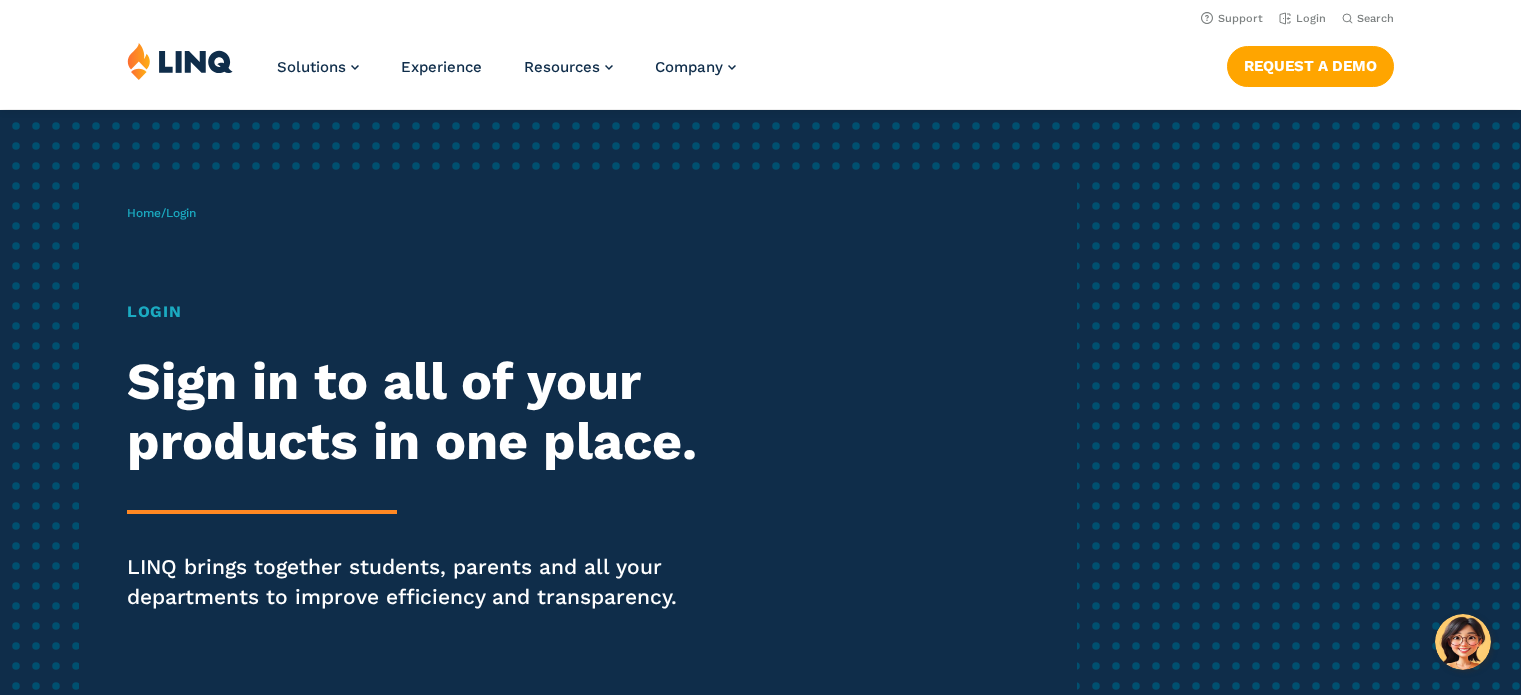 scroll, scrollTop: 0, scrollLeft: 0, axis: both 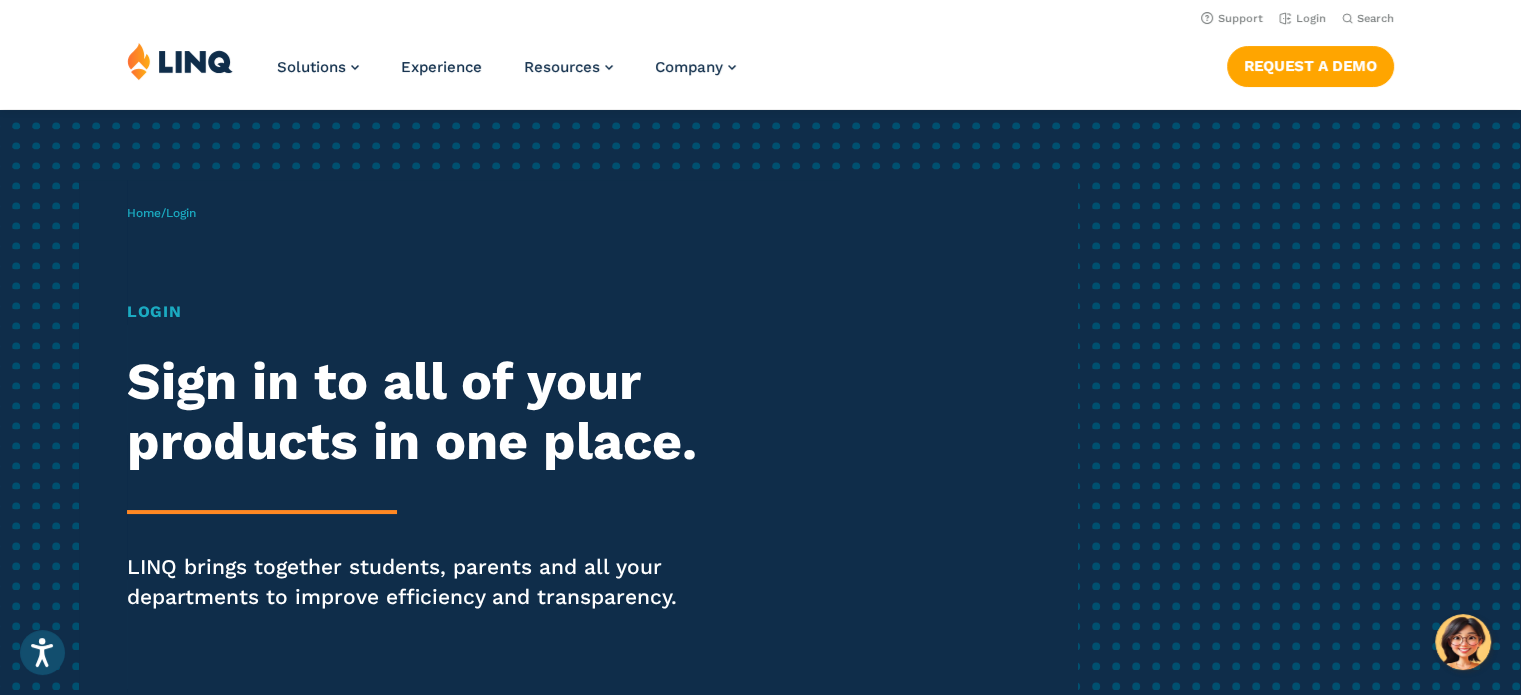 click on "Login" at bounding box center [181, 213] 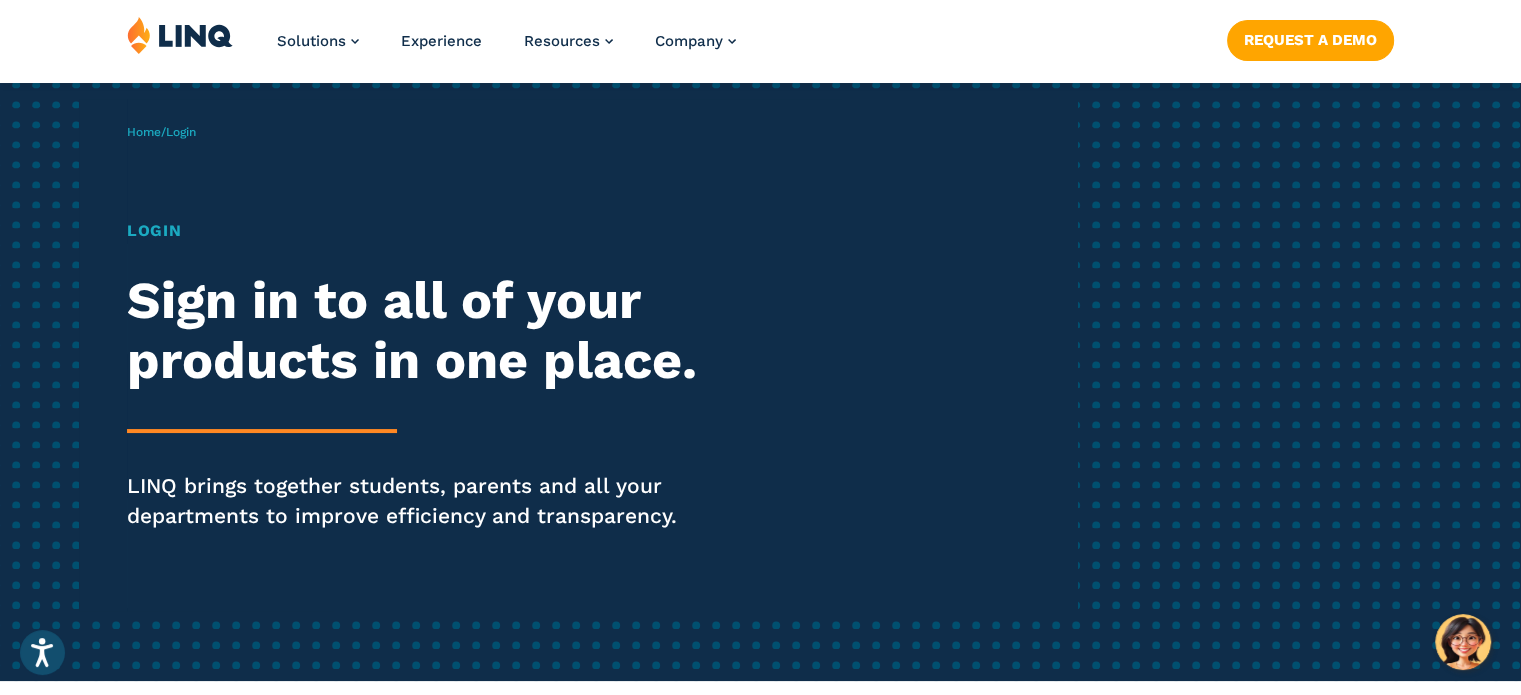 scroll, scrollTop: 300, scrollLeft: 0, axis: vertical 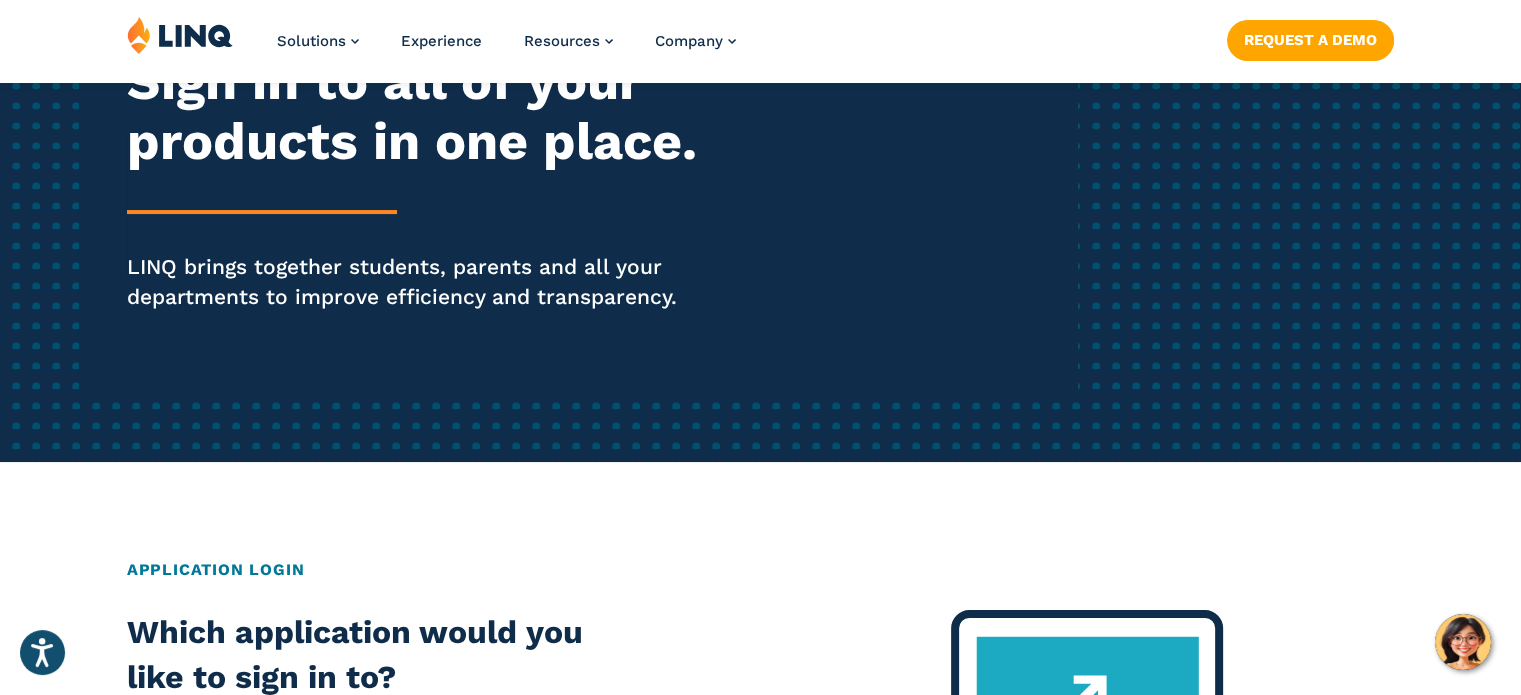 click on "Home  /  Login
Login
Sign in to all of your products in one place.
LINQ brings together students, parents and all your departments to improve efficiency and transparency." at bounding box center (602, 136) 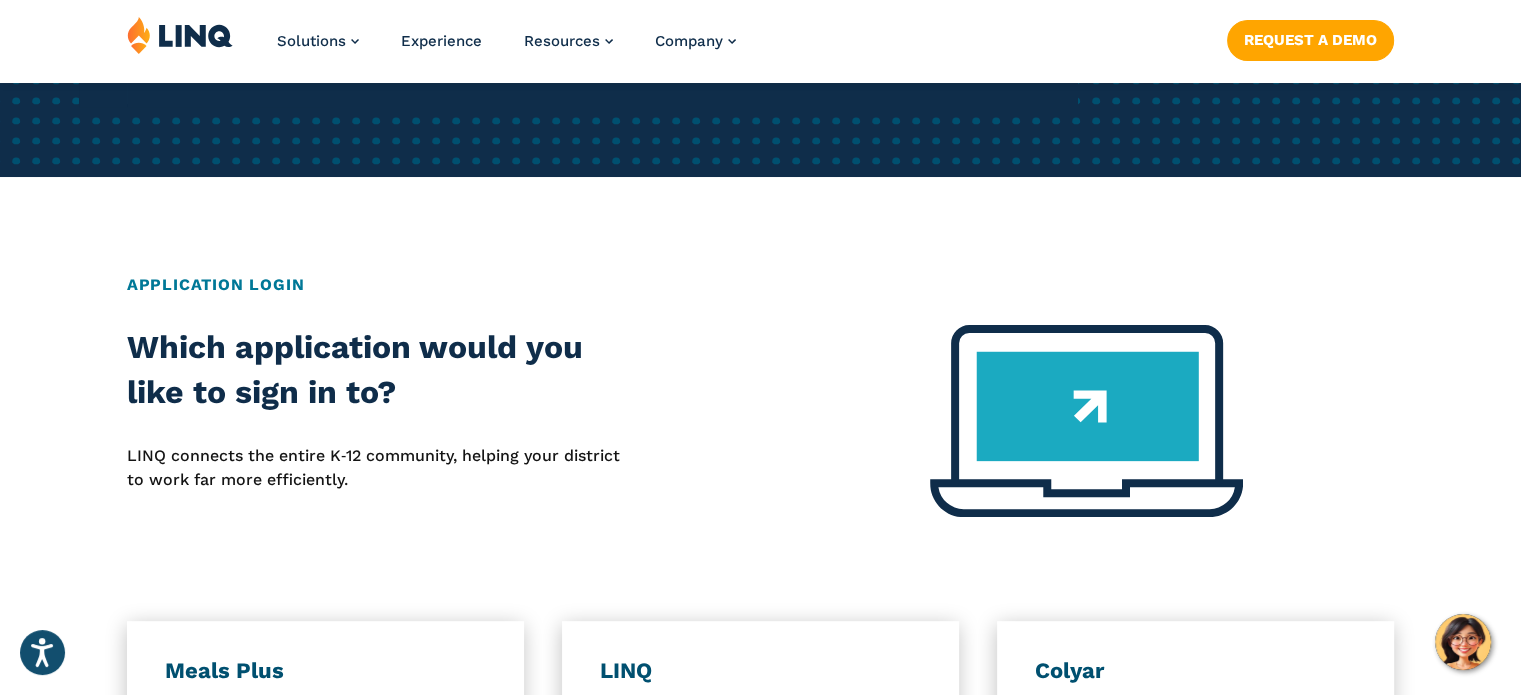 scroll, scrollTop: 600, scrollLeft: 0, axis: vertical 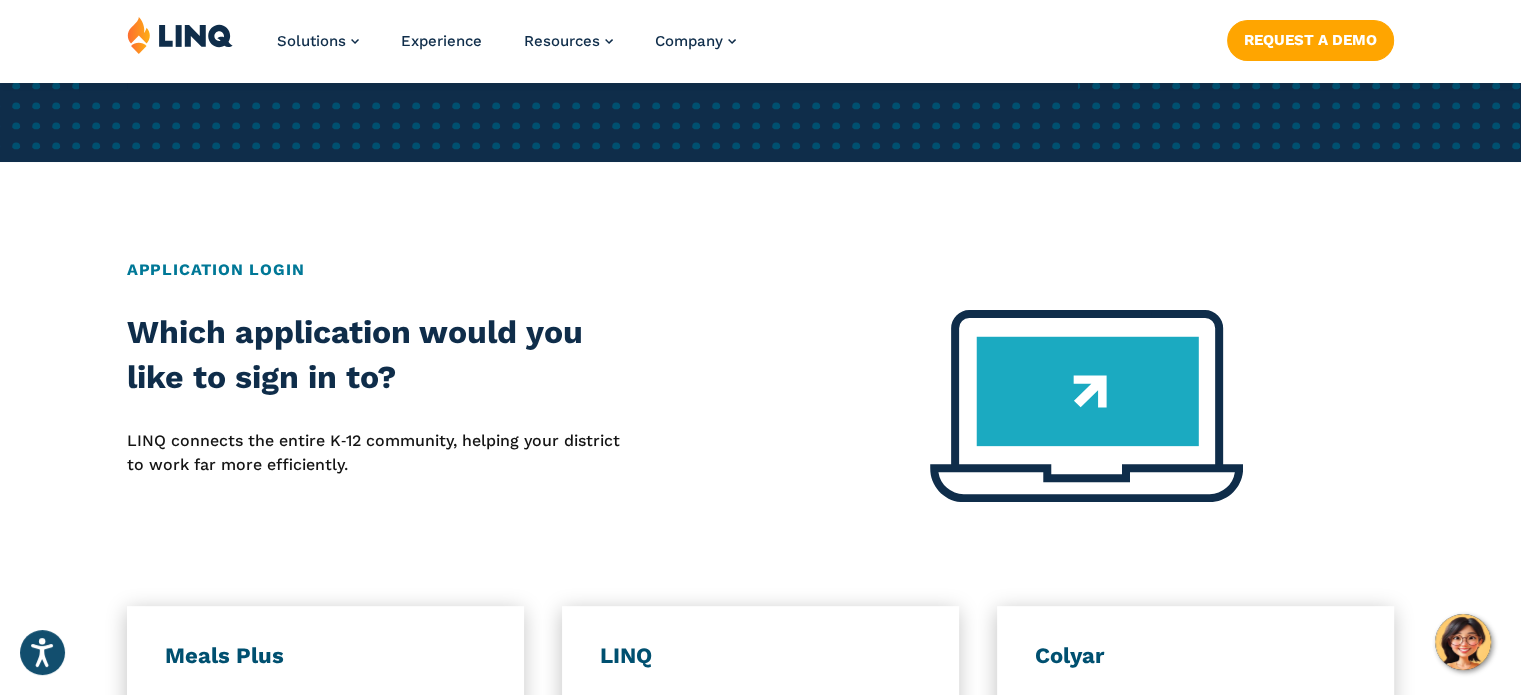 click on "Application Login" at bounding box center (760, 270) 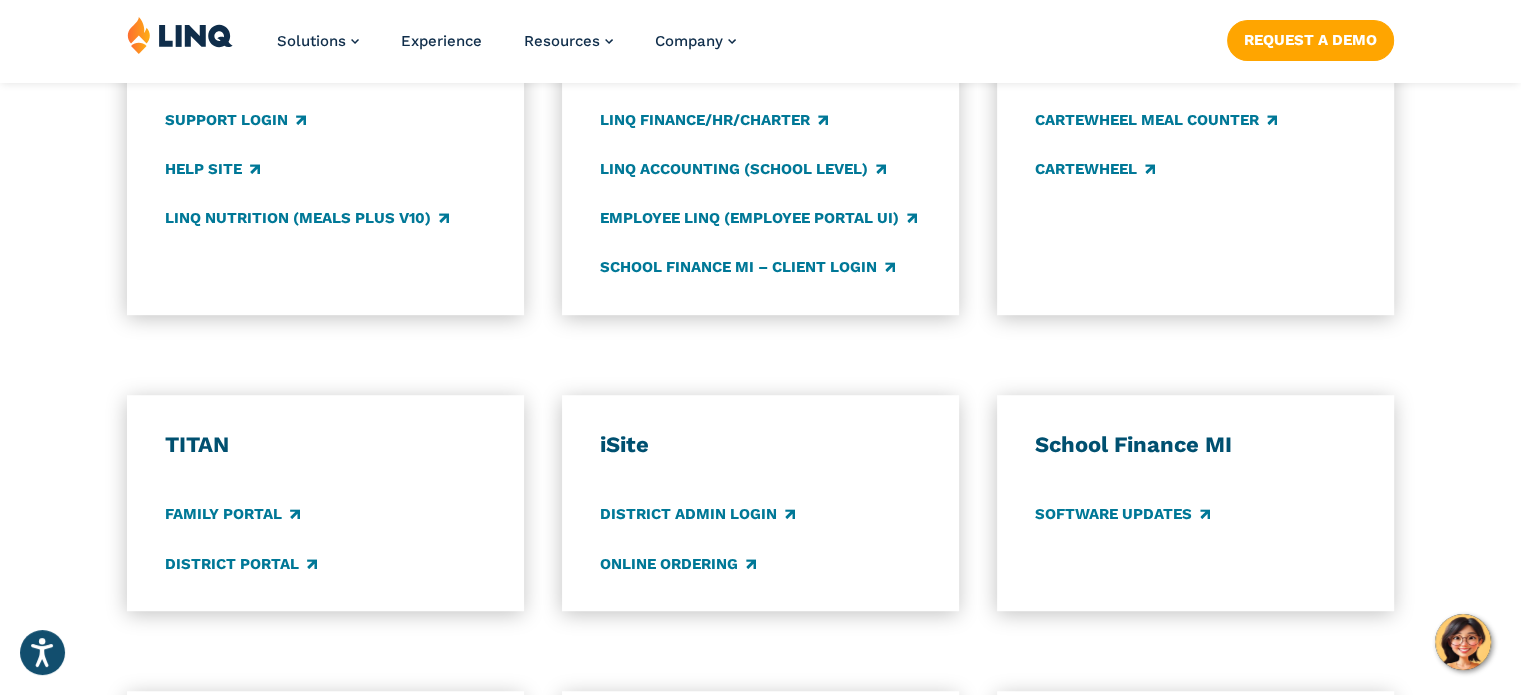 scroll, scrollTop: 1300, scrollLeft: 0, axis: vertical 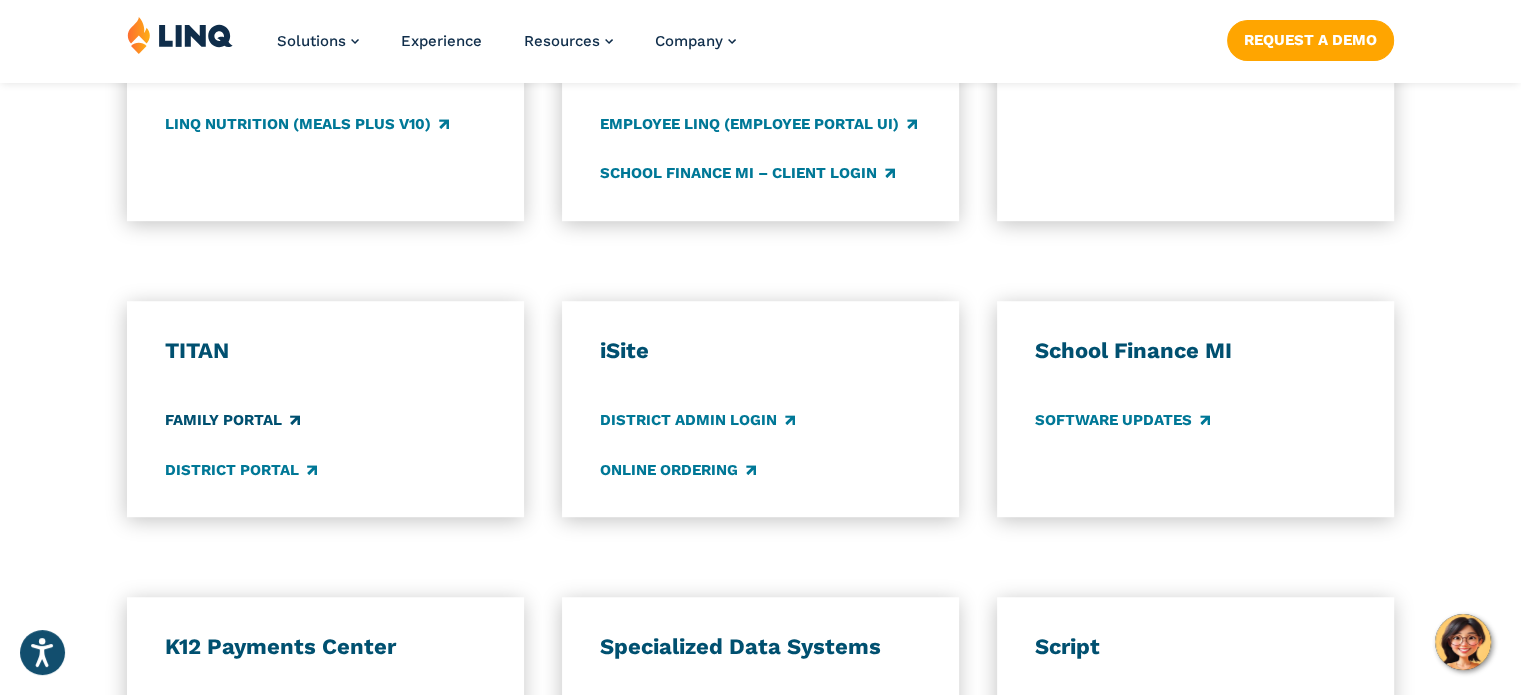 click on "Family Portal" at bounding box center [232, 421] 